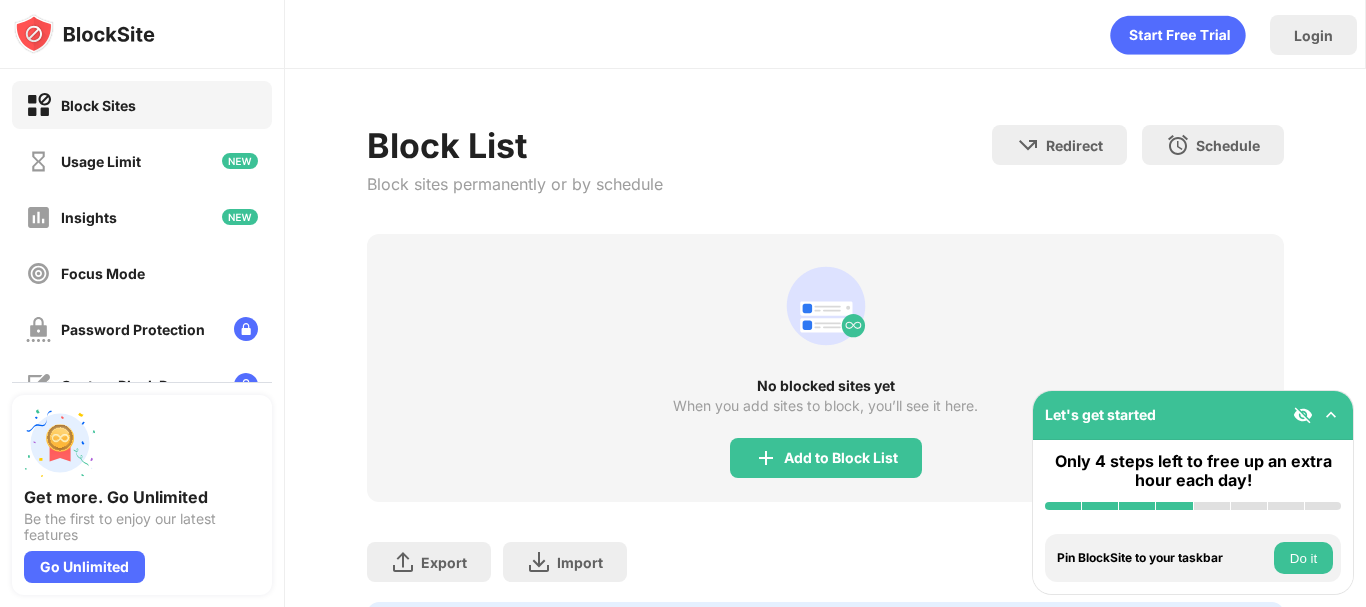 scroll, scrollTop: 0, scrollLeft: 0, axis: both 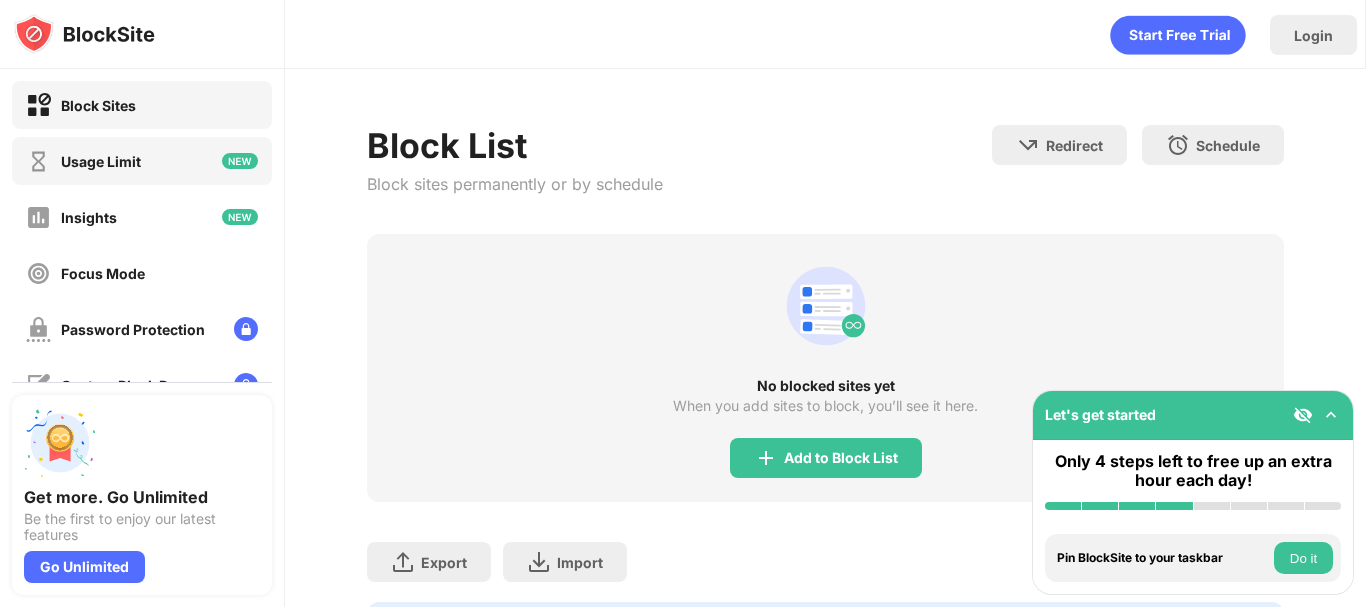 click on "Usage Limit" at bounding box center (142, 161) 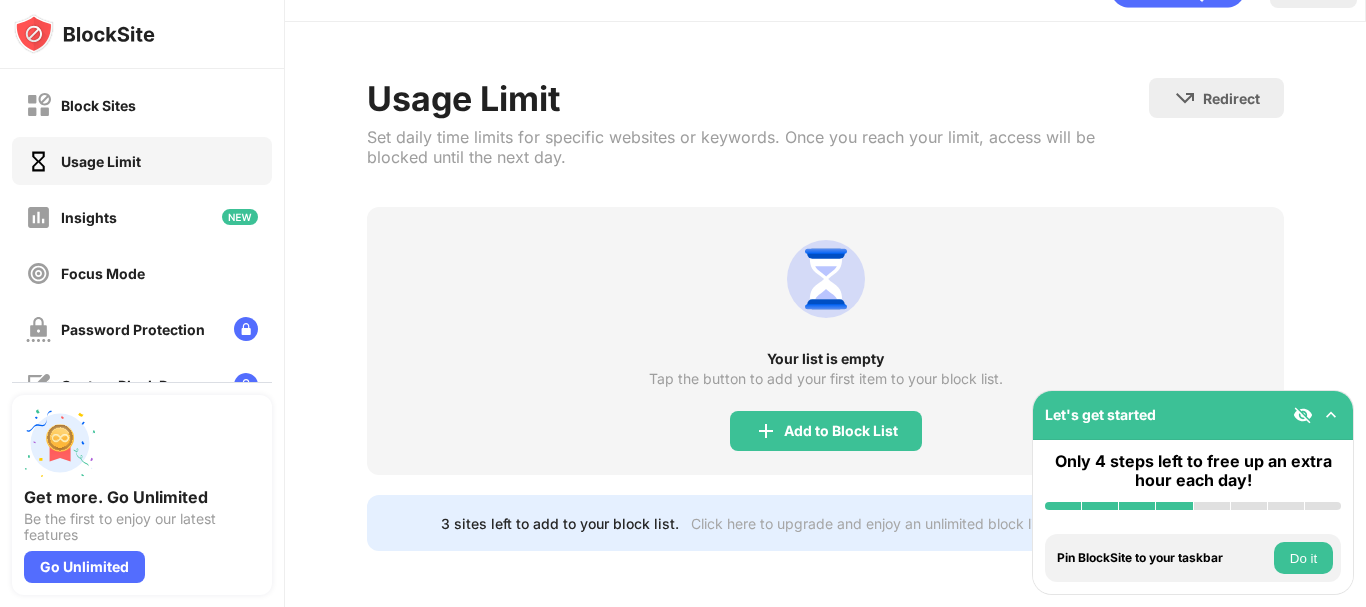 scroll, scrollTop: 62, scrollLeft: 0, axis: vertical 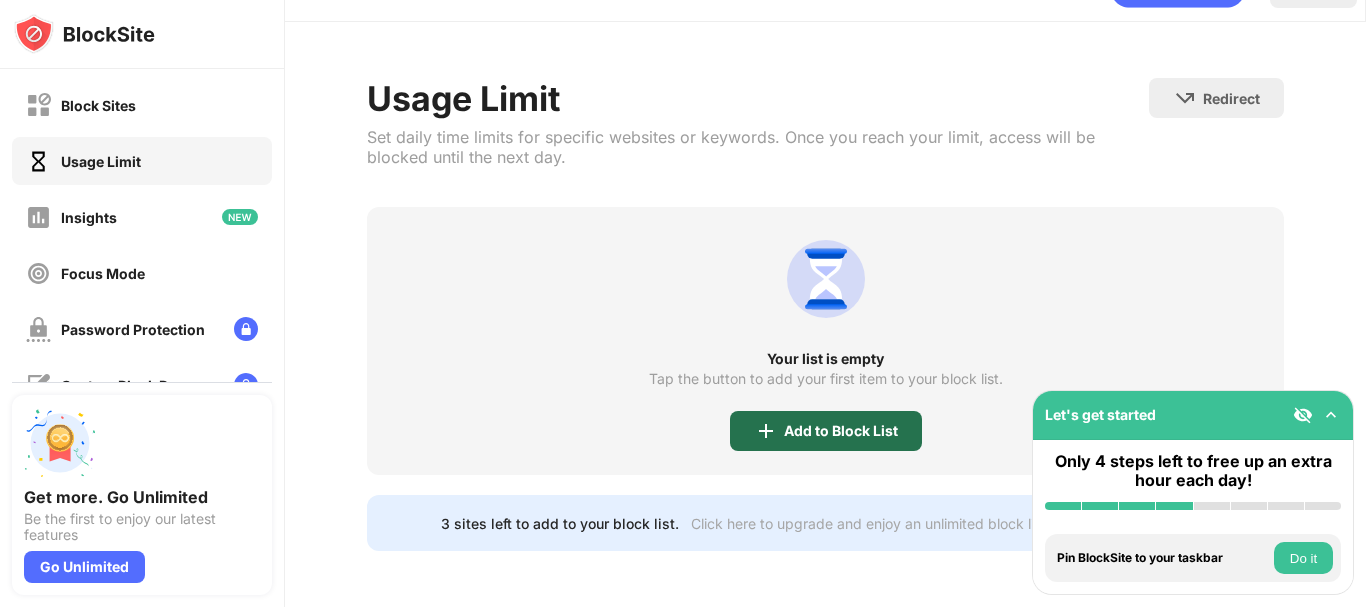 click on "Add to Block List" at bounding box center (826, 431) 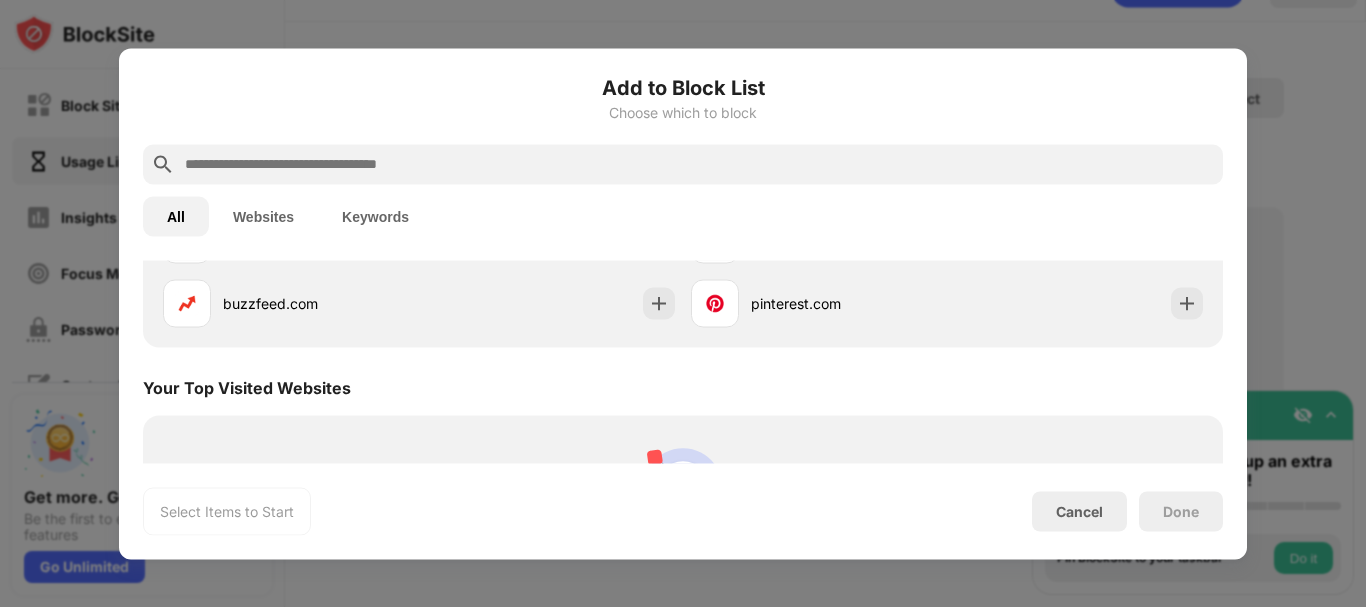 scroll, scrollTop: 467, scrollLeft: 0, axis: vertical 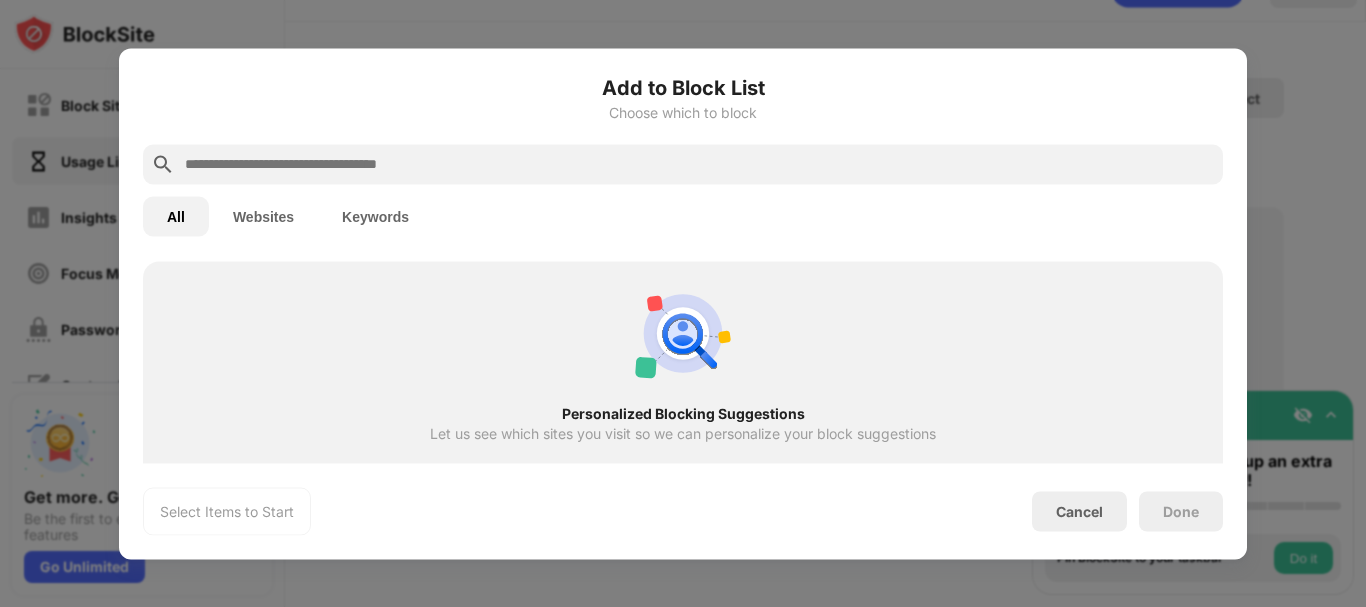 click at bounding box center (699, 164) 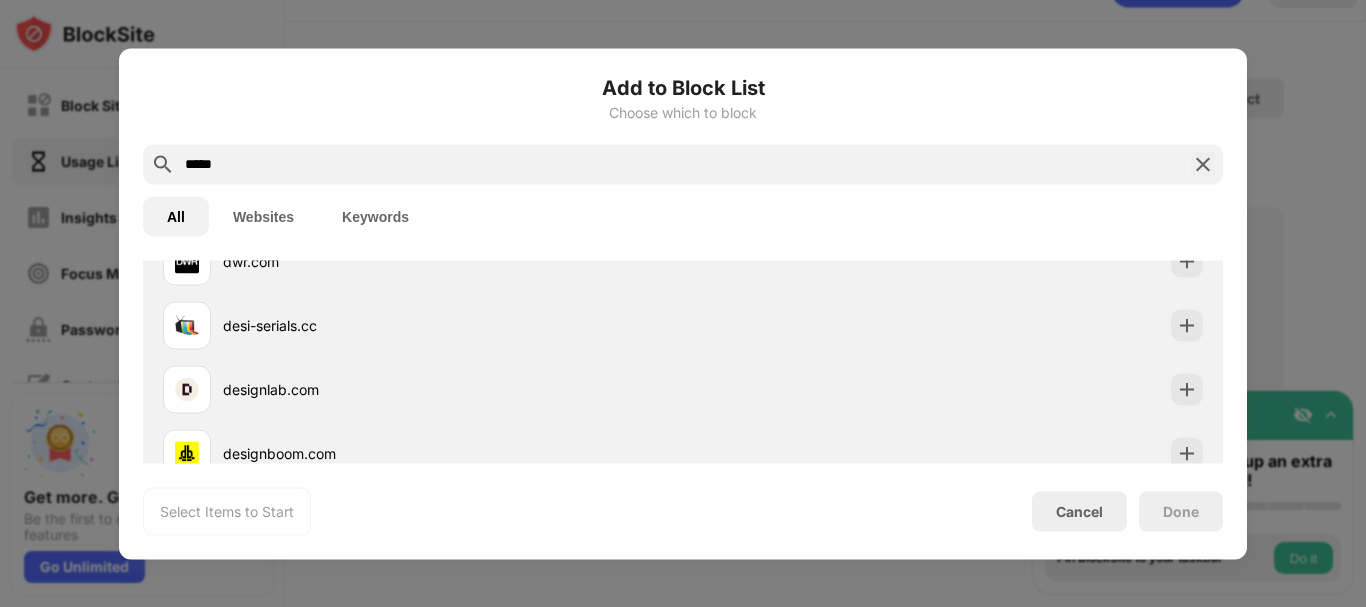 scroll, scrollTop: 0, scrollLeft: 0, axis: both 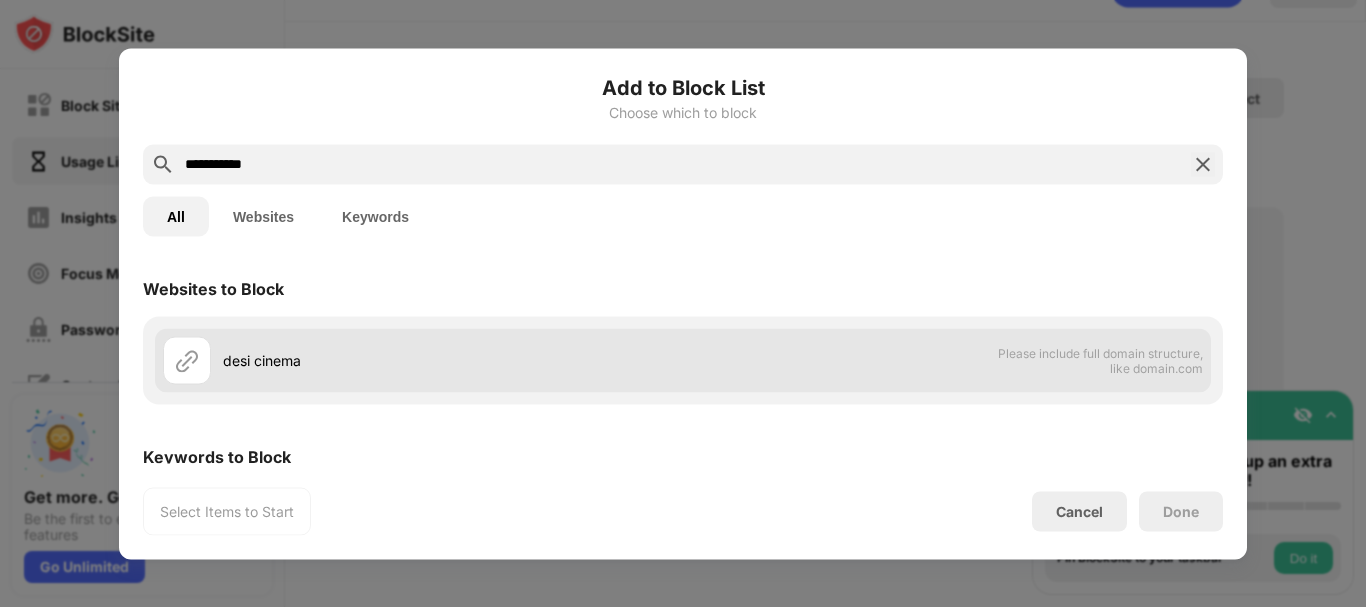 type on "**********" 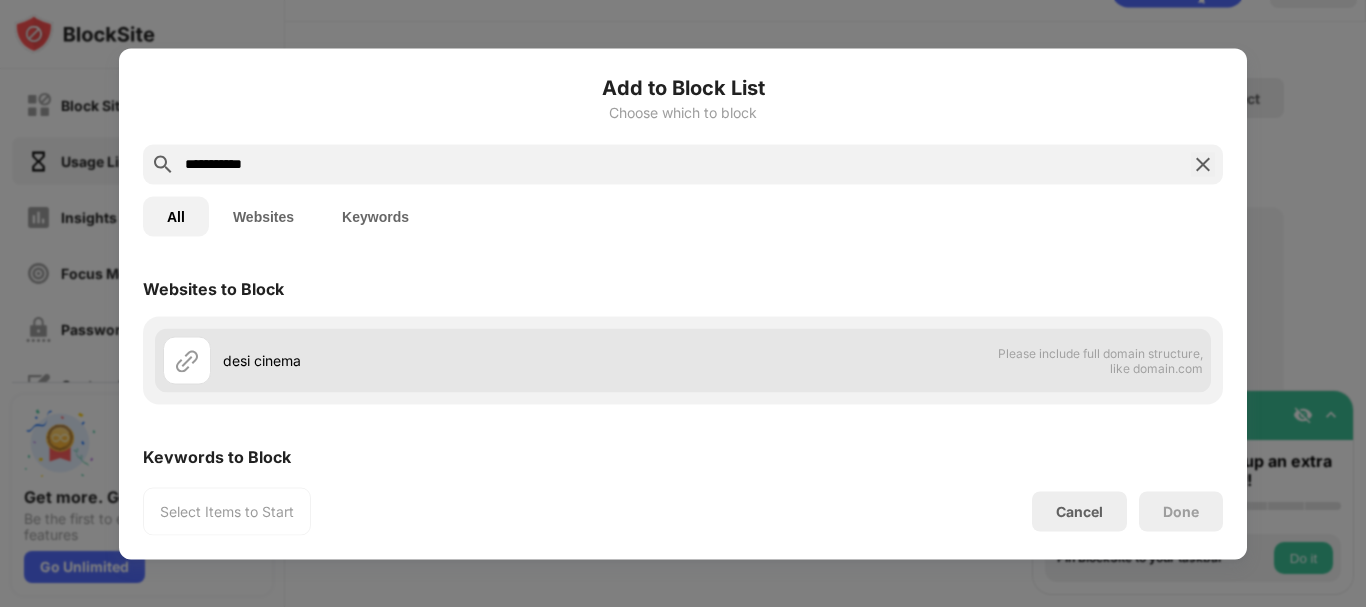 click on "desi cinema" at bounding box center [453, 360] 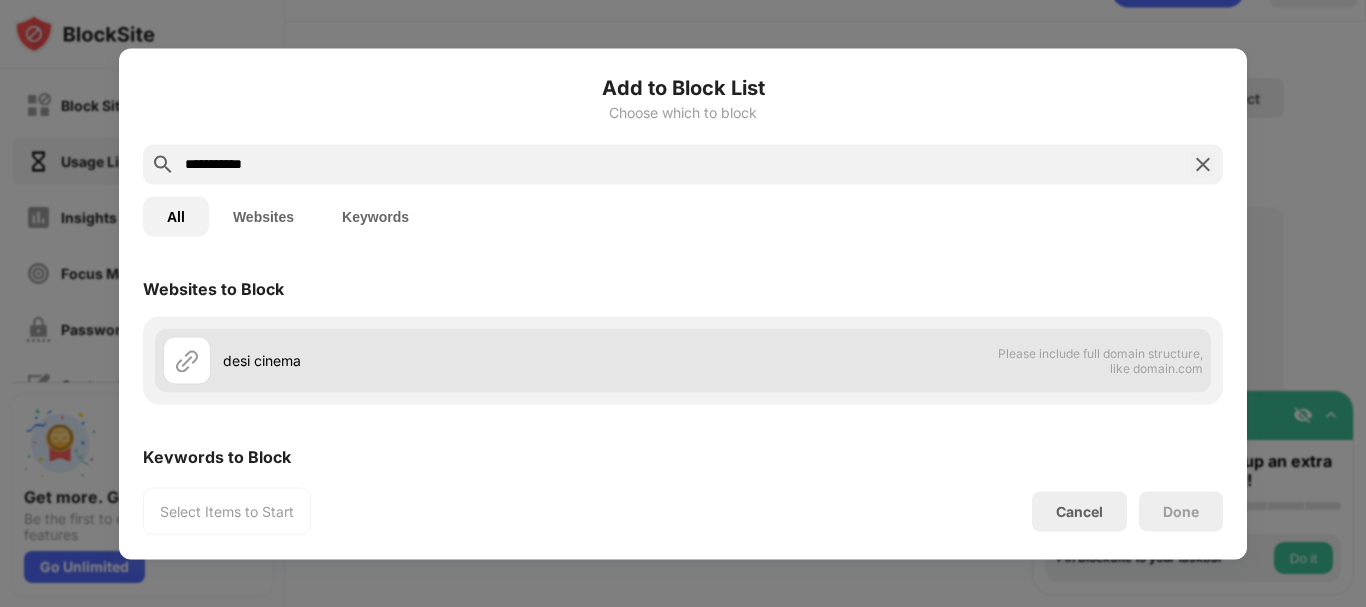 click at bounding box center (187, 360) 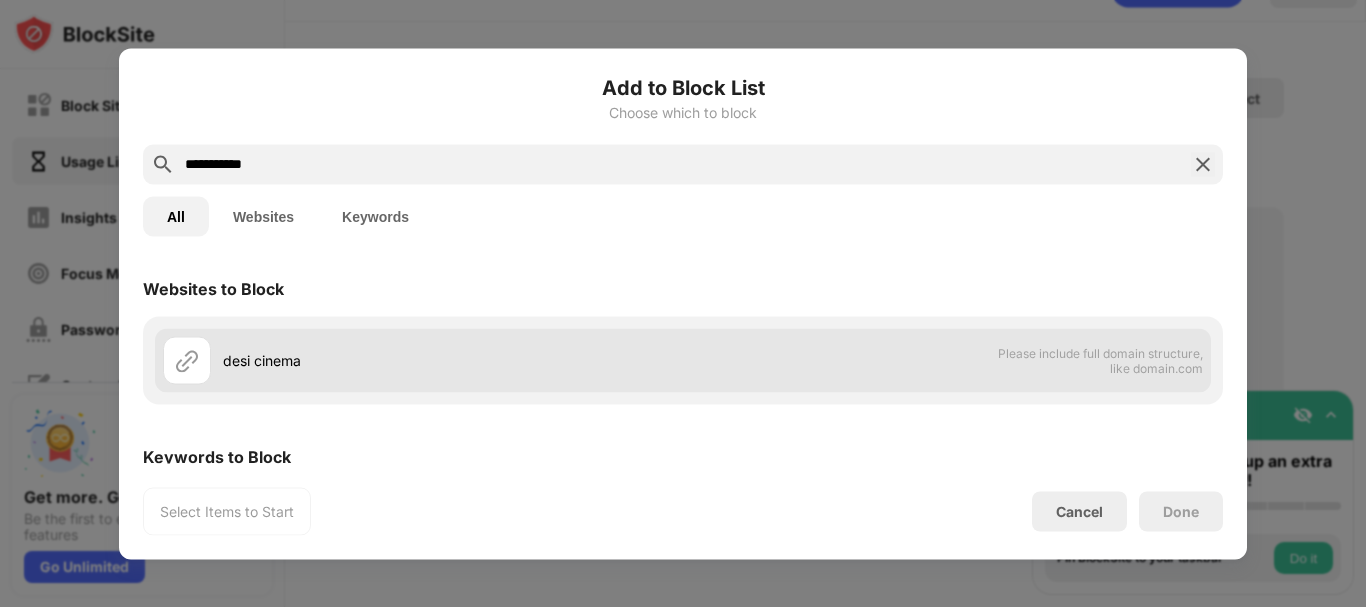 click on "Please include full domain structure, like domain.com" at bounding box center (1100, 360) 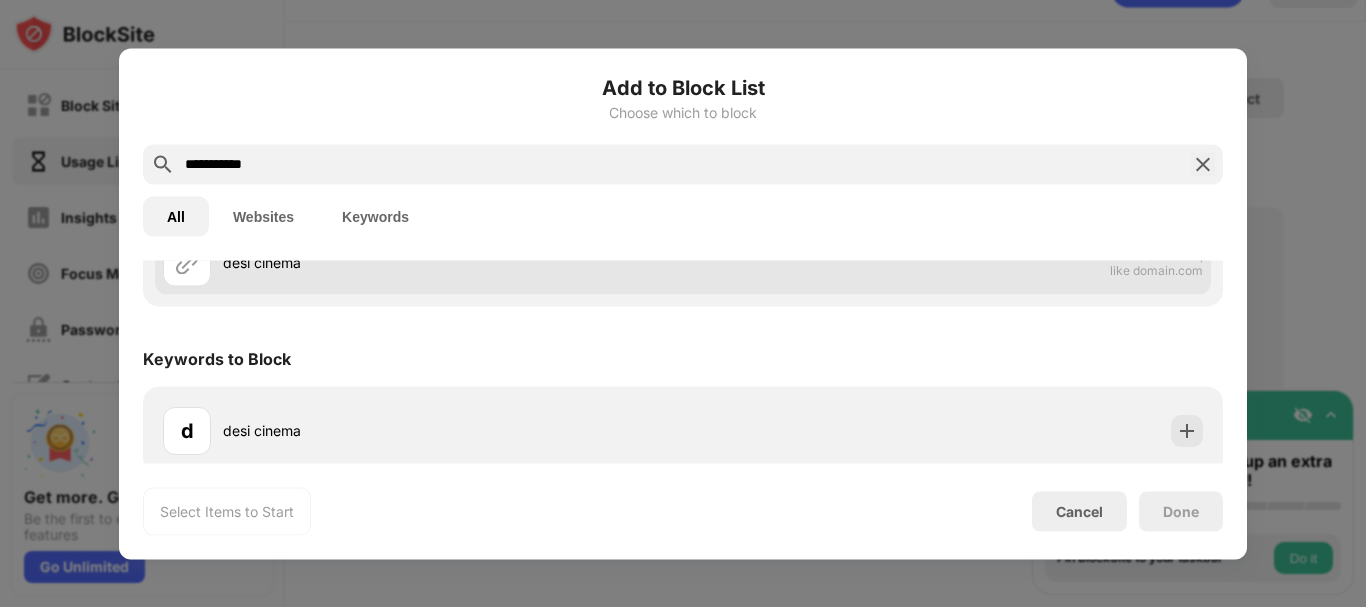 scroll, scrollTop: 109, scrollLeft: 0, axis: vertical 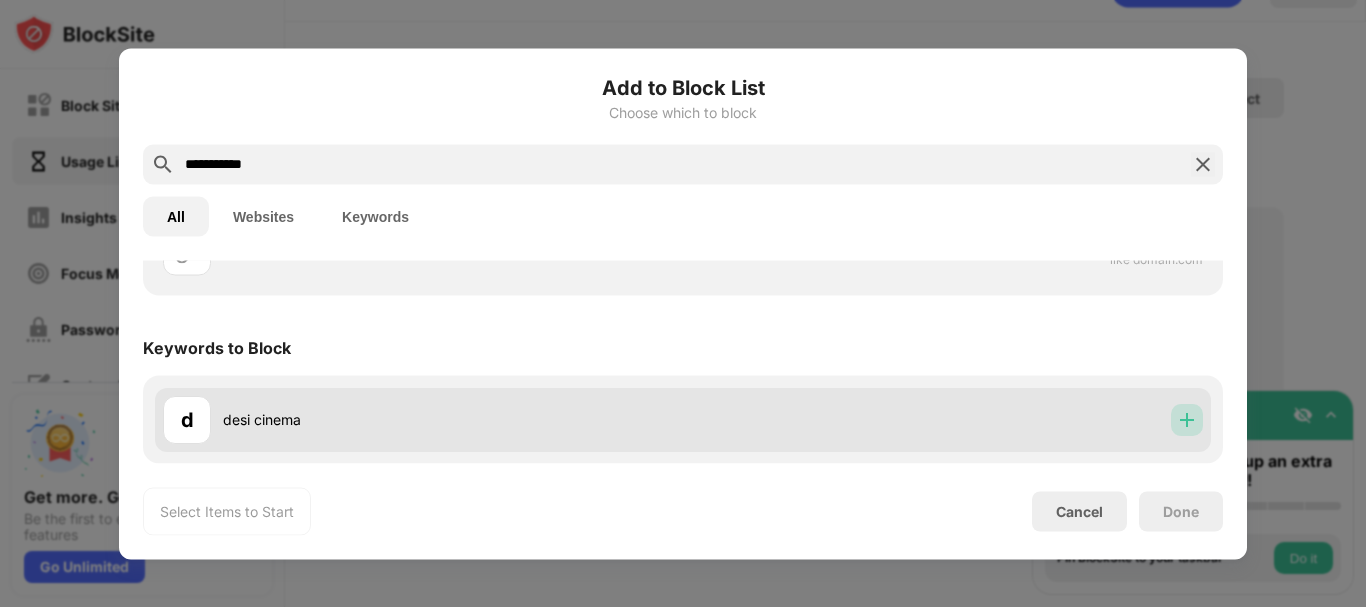 click at bounding box center (1187, 419) 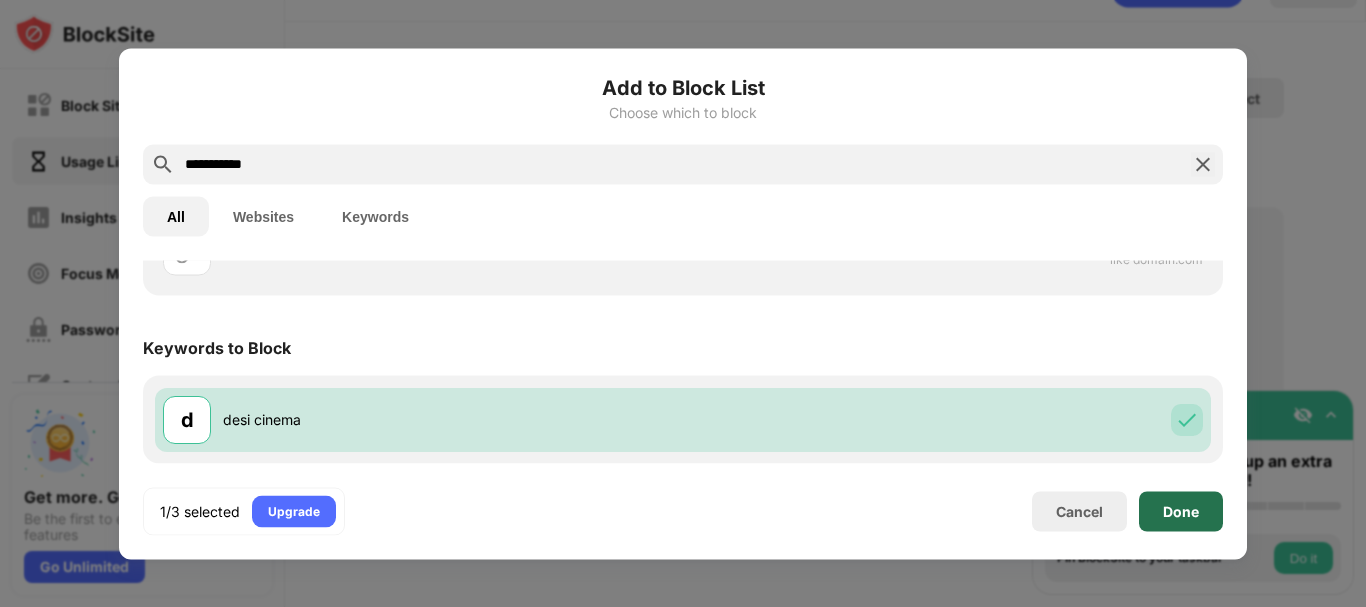 click on "Done" at bounding box center (1181, 511) 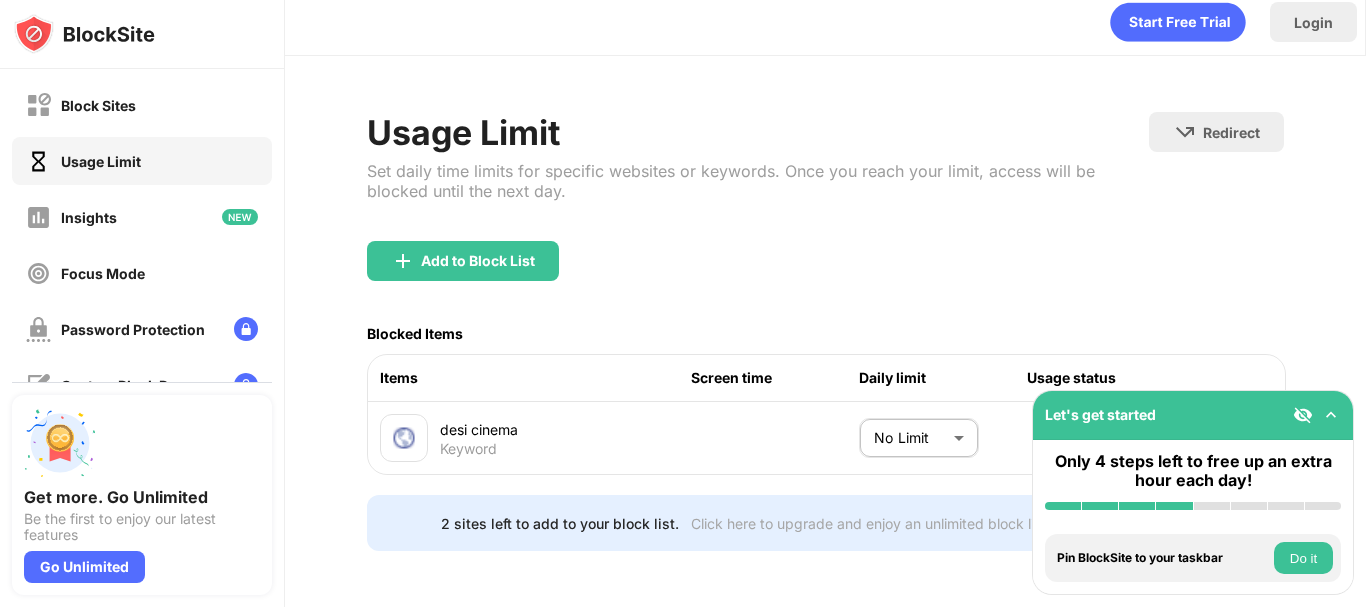 scroll, scrollTop: 36, scrollLeft: 0, axis: vertical 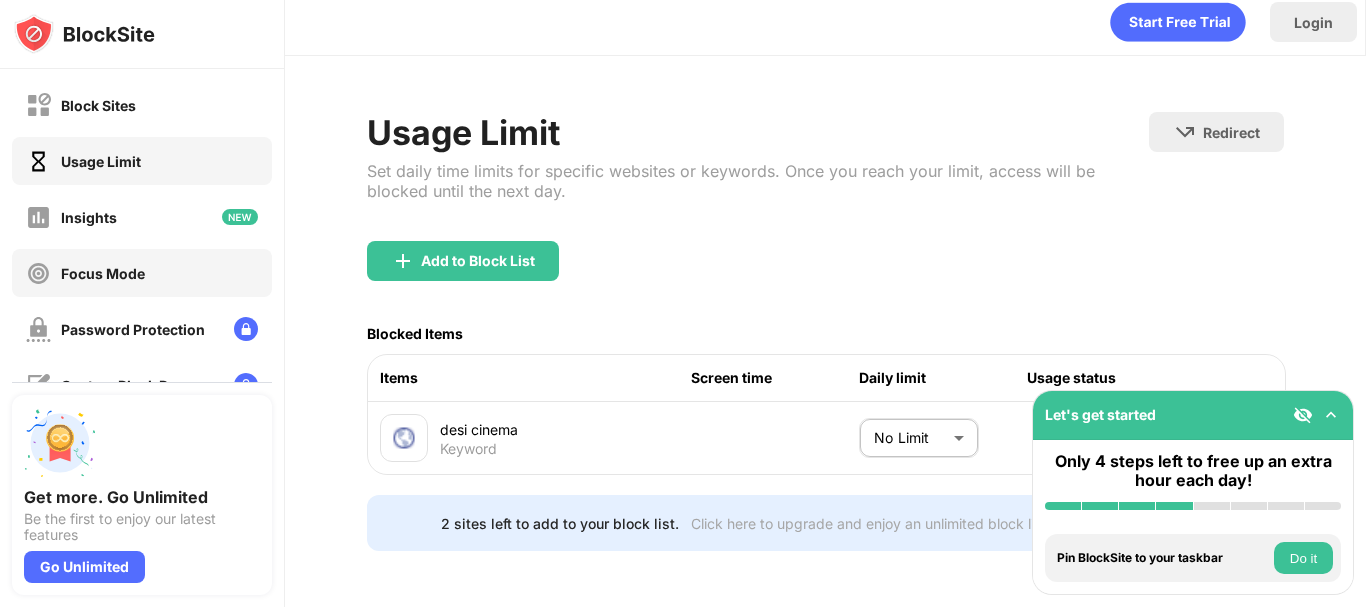 click on "Focus Mode" at bounding box center [142, 273] 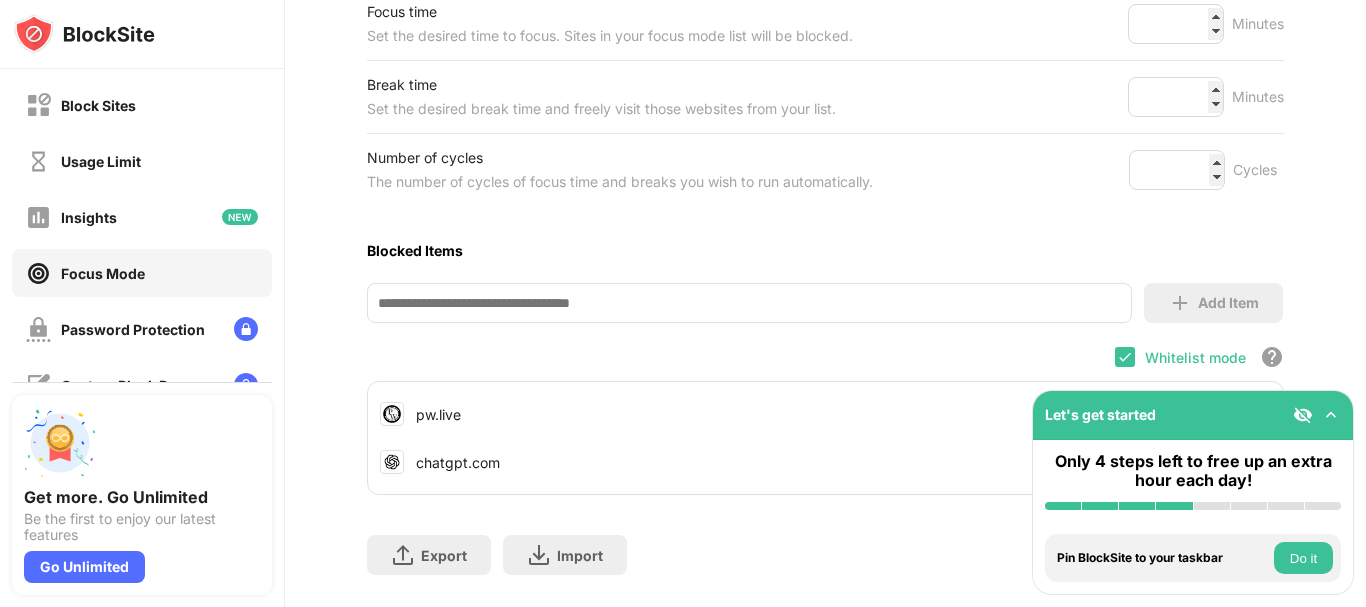scroll, scrollTop: 416, scrollLeft: 0, axis: vertical 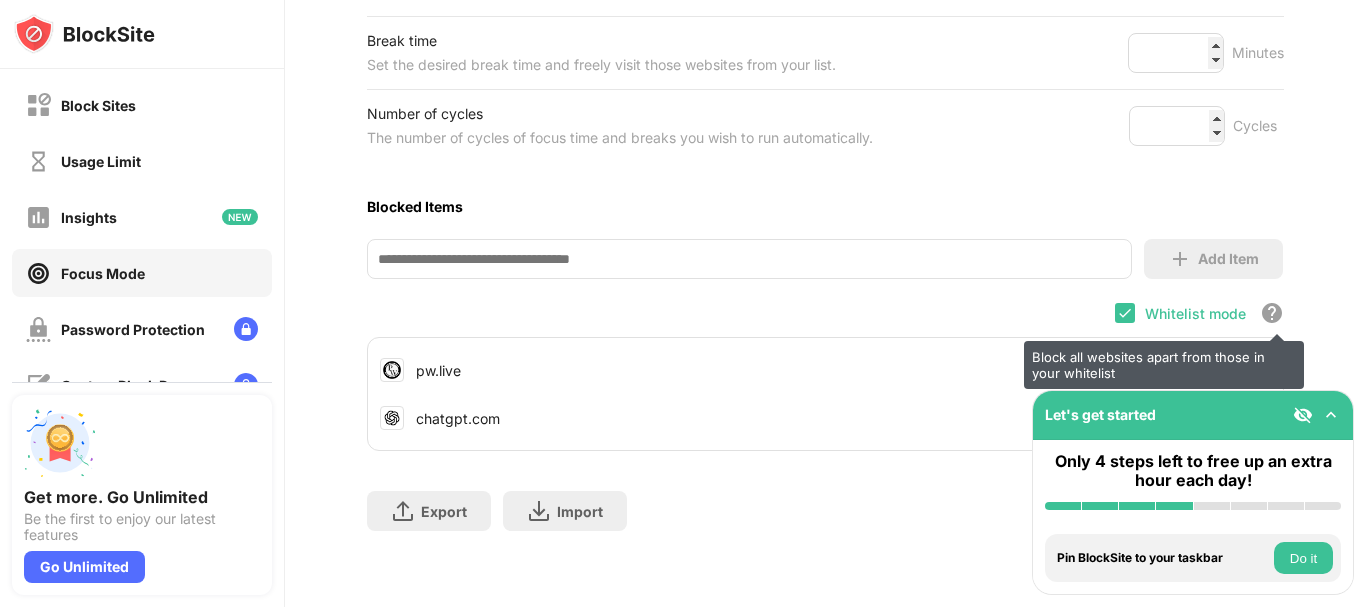 click on "Block all websites apart from those in your whitelist" at bounding box center [1272, 313] 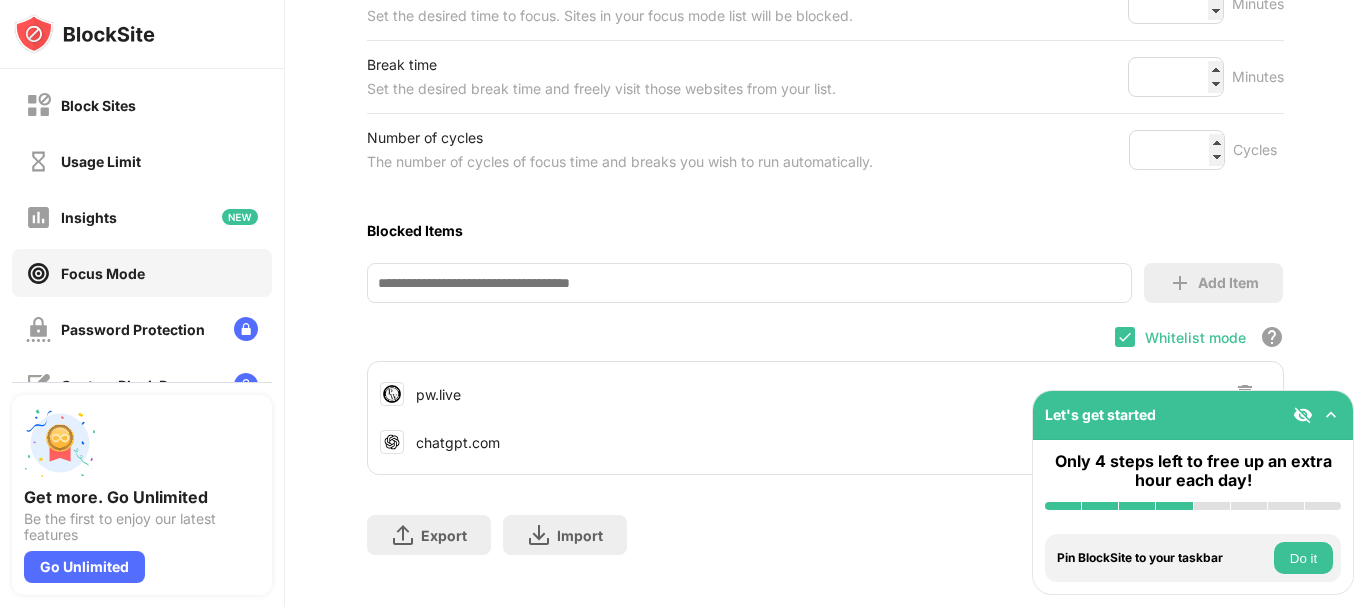 scroll, scrollTop: 416, scrollLeft: 0, axis: vertical 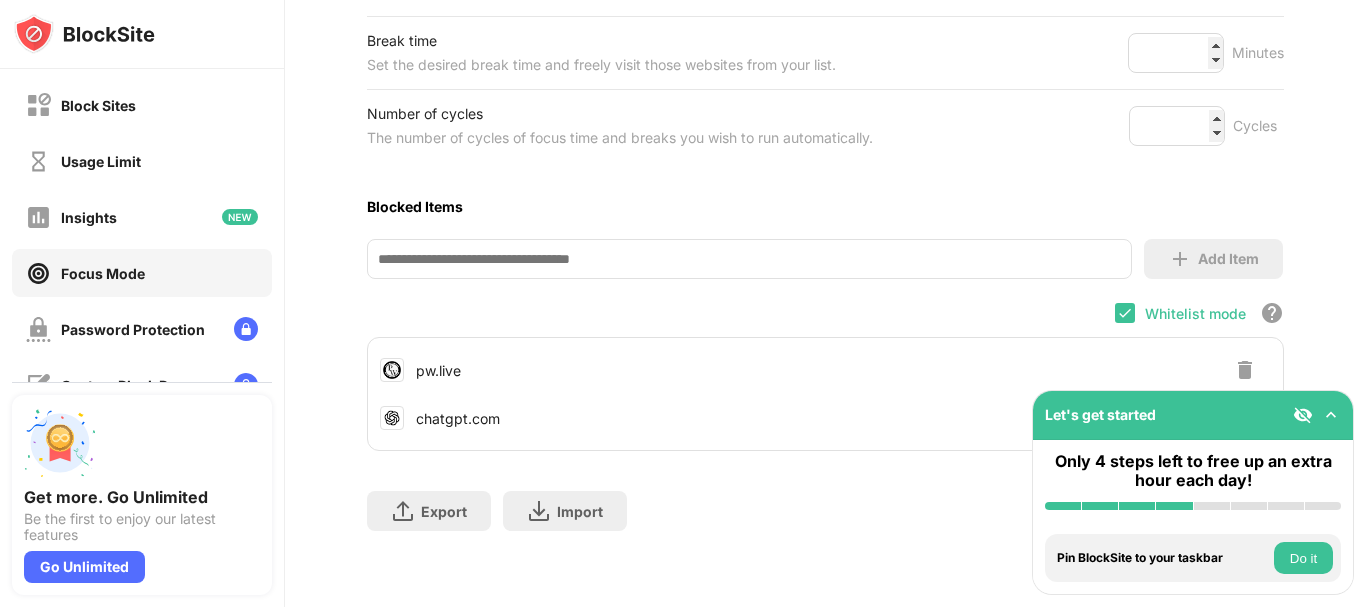 click at bounding box center [1303, 415] 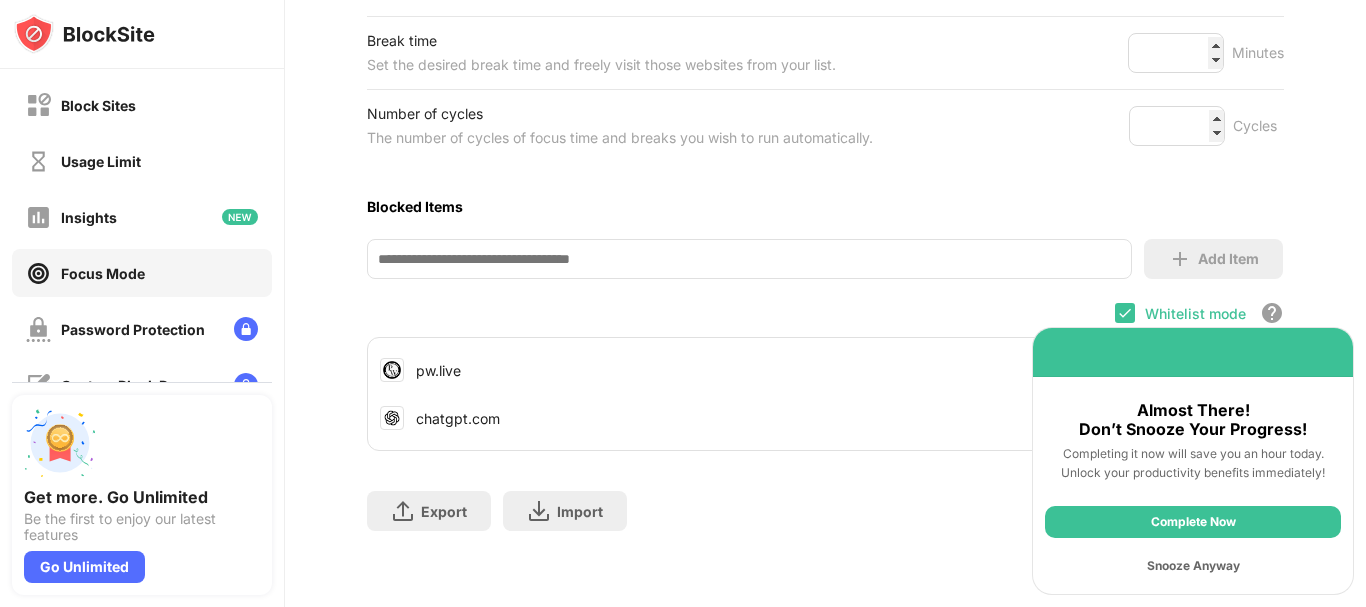 click on "Snooze Anyway" at bounding box center [1193, 566] 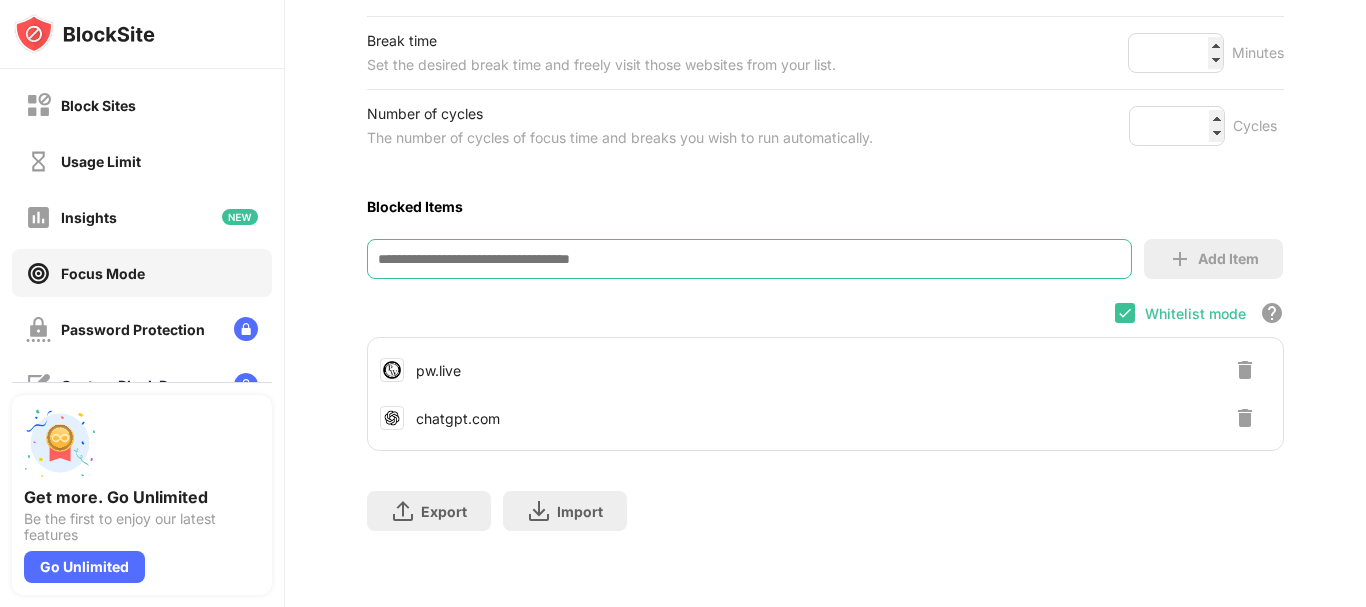click at bounding box center (749, 259) 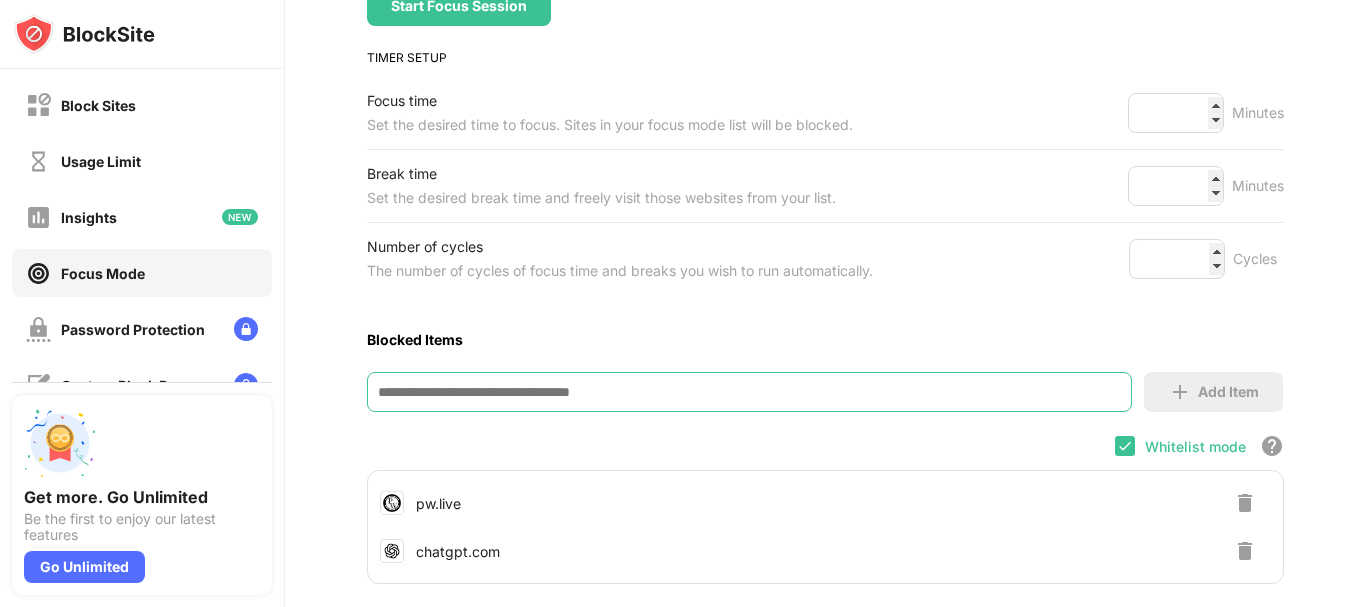 scroll, scrollTop: 256, scrollLeft: 0, axis: vertical 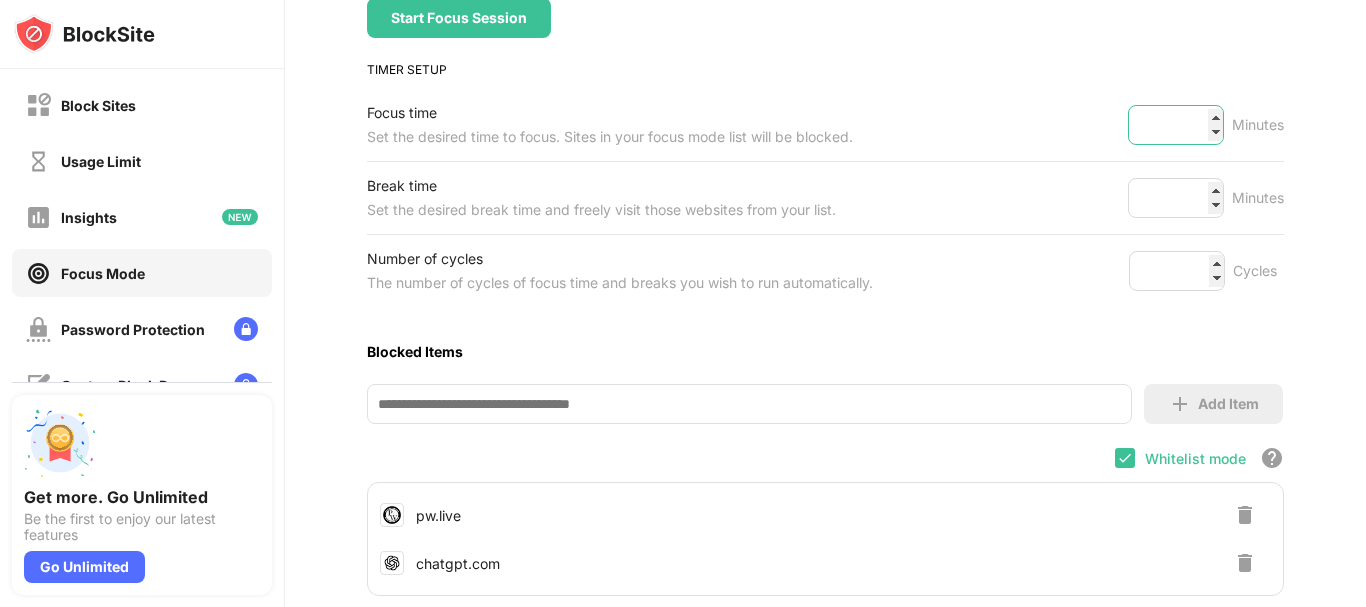 click on "**" at bounding box center (1176, 125) 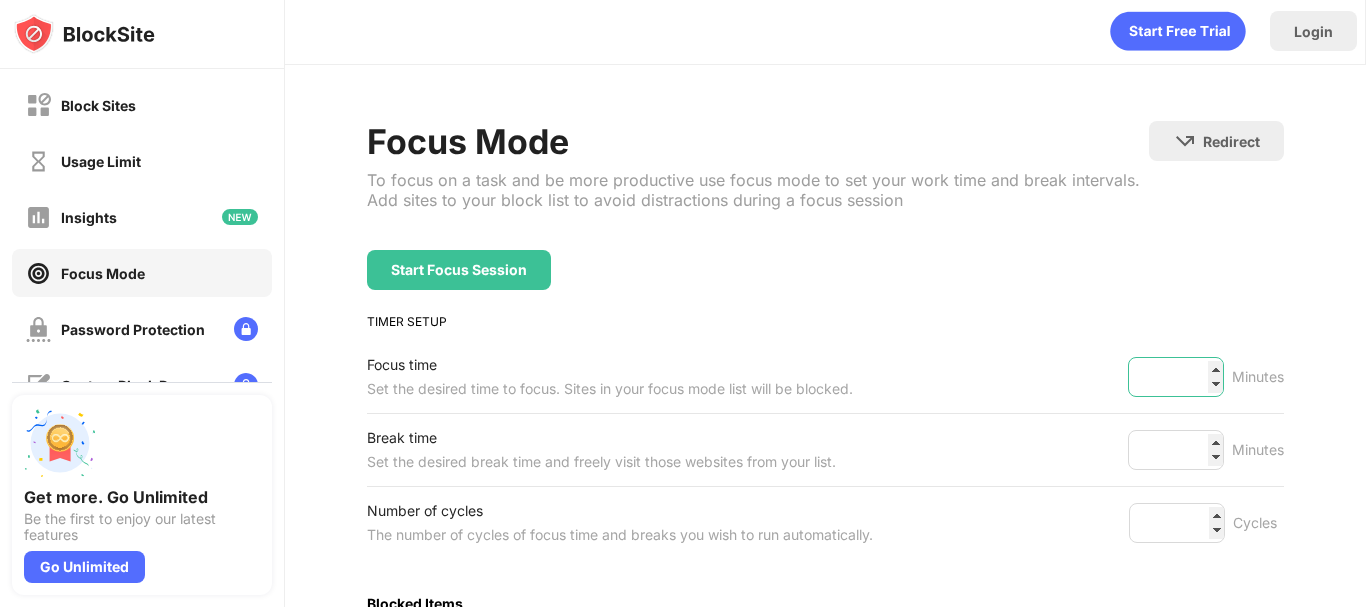 scroll, scrollTop: 7, scrollLeft: 0, axis: vertical 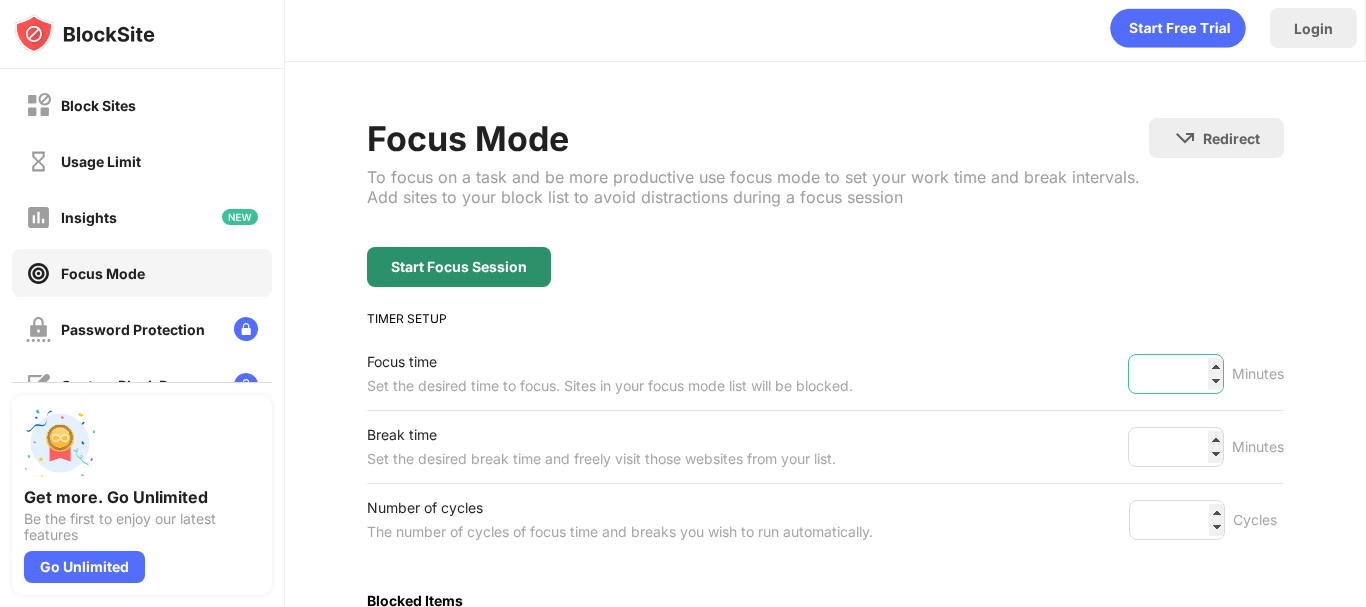 type on "***" 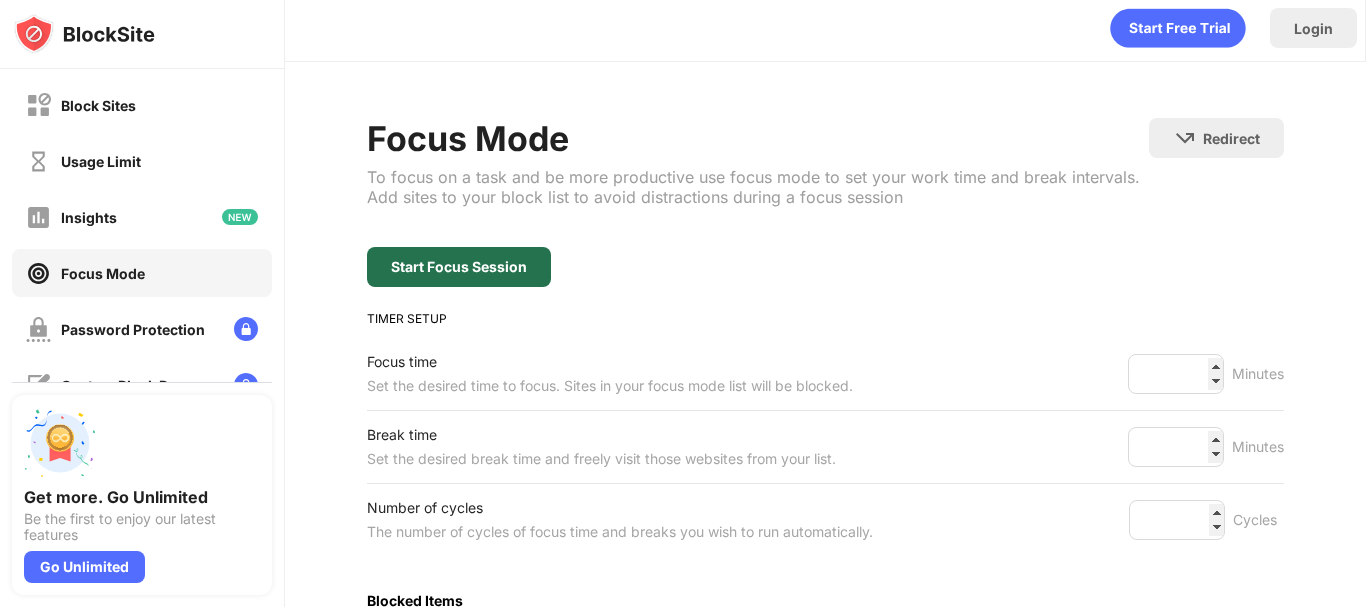 click on "Start Focus Session" at bounding box center [459, 267] 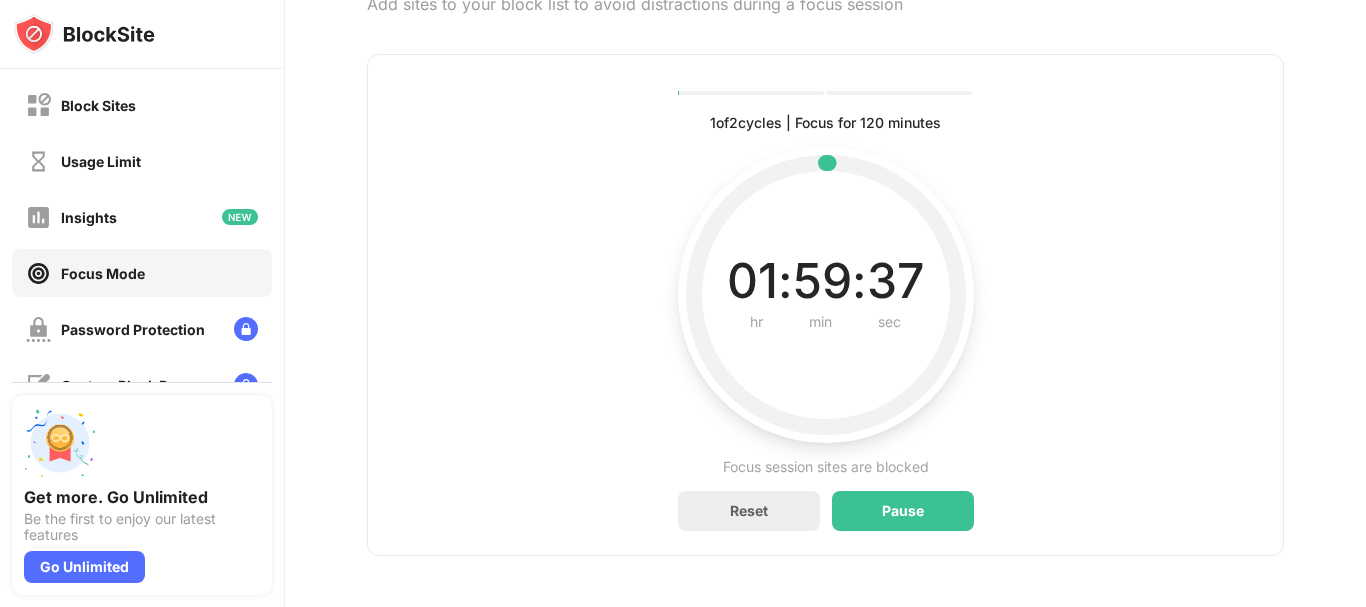 scroll, scrollTop: 220, scrollLeft: 0, axis: vertical 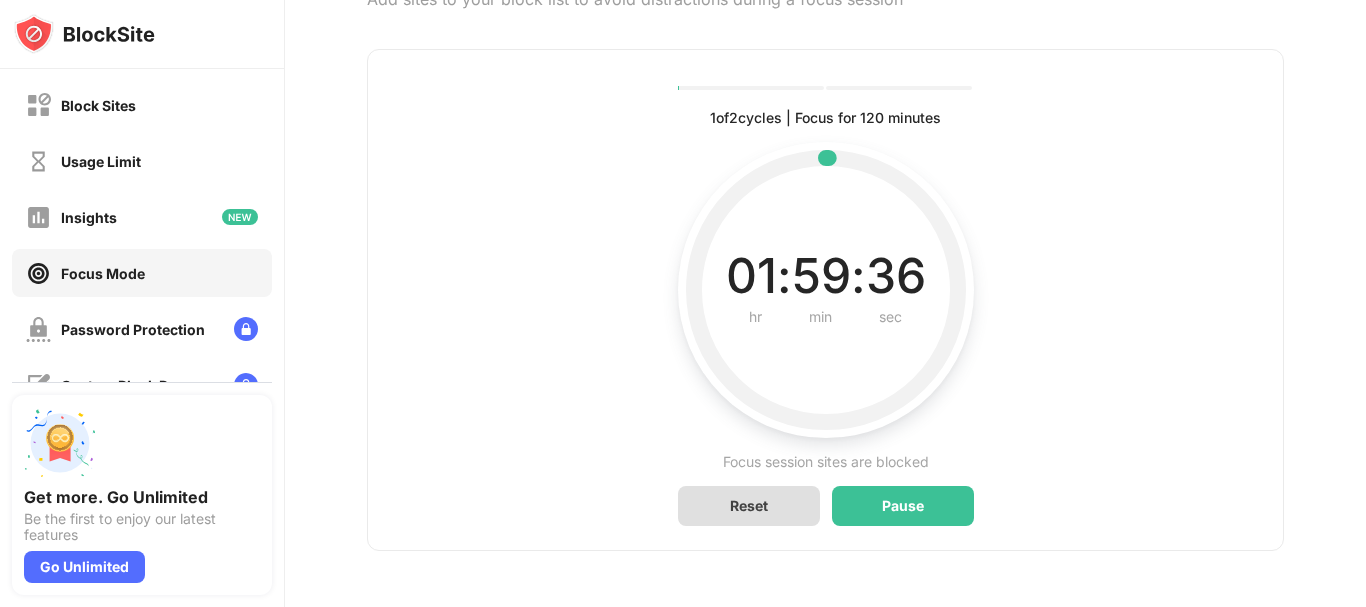 click on "Reset" at bounding box center [749, 506] 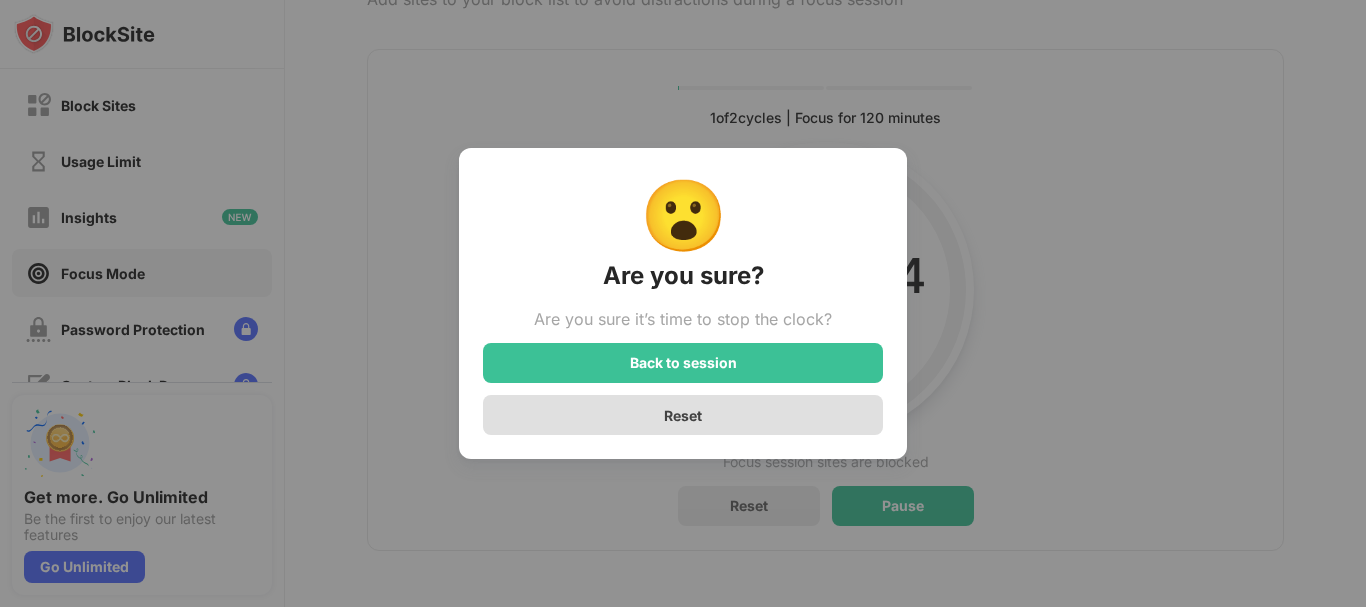 click on "Reset" at bounding box center (683, 415) 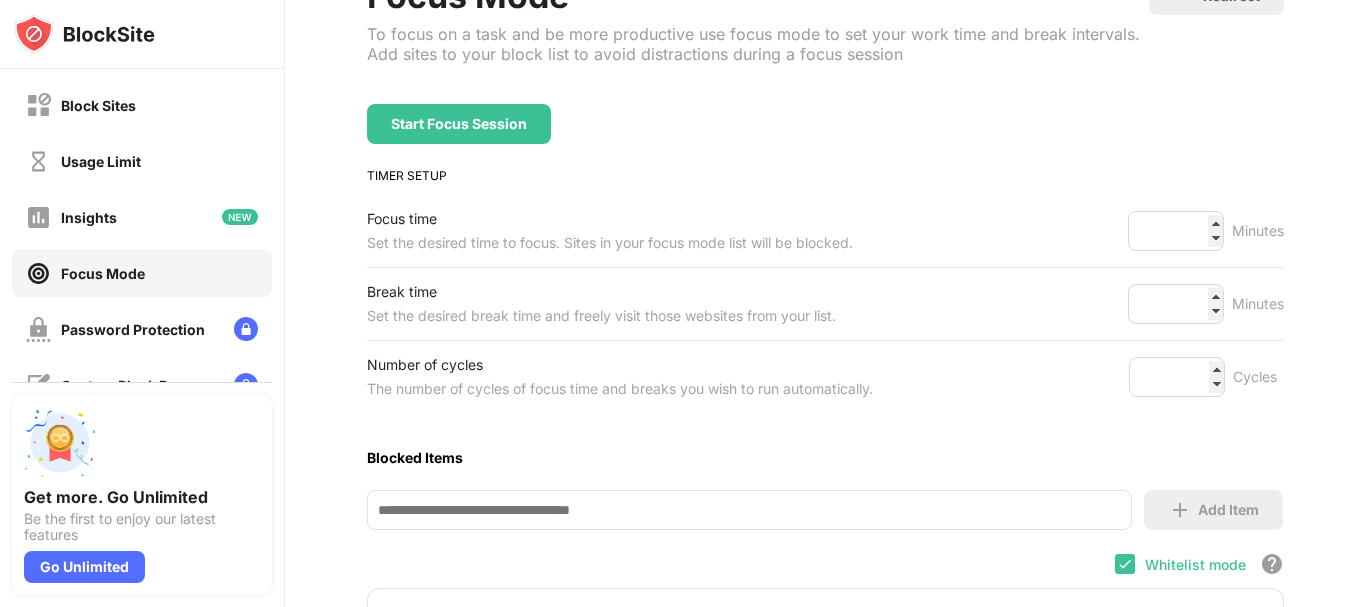 scroll, scrollTop: 149, scrollLeft: 0, axis: vertical 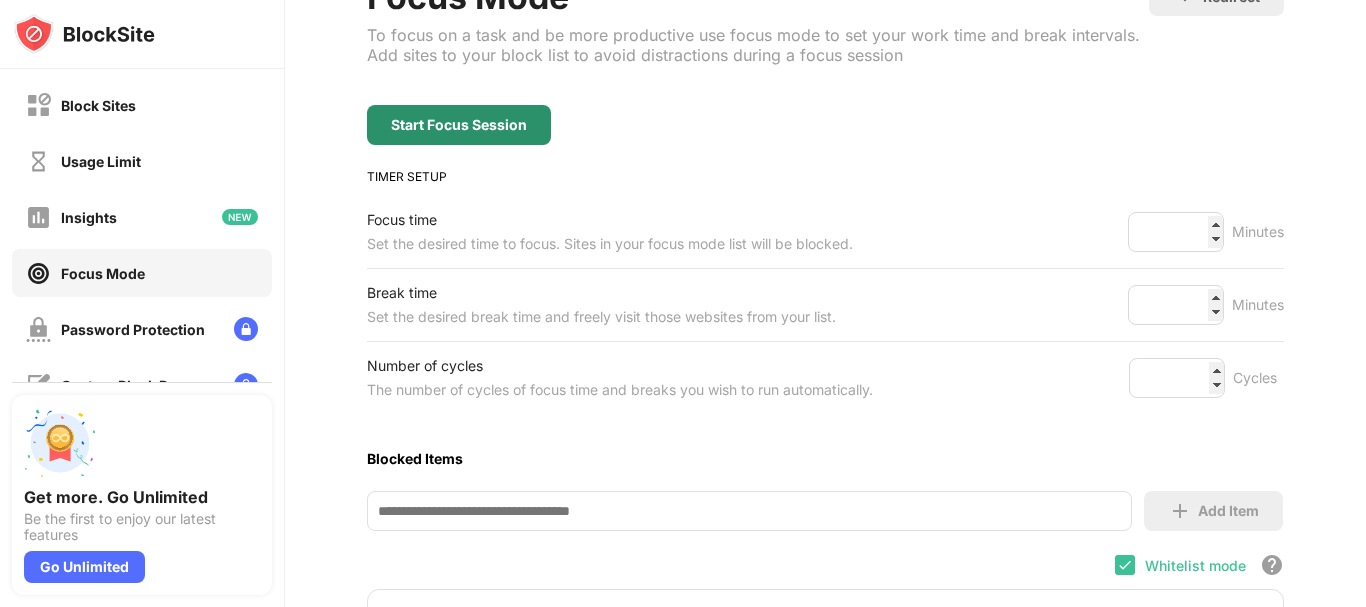 drag, startPoint x: 464, startPoint y: 116, endPoint x: 597, endPoint y: 11, distance: 169.45206 